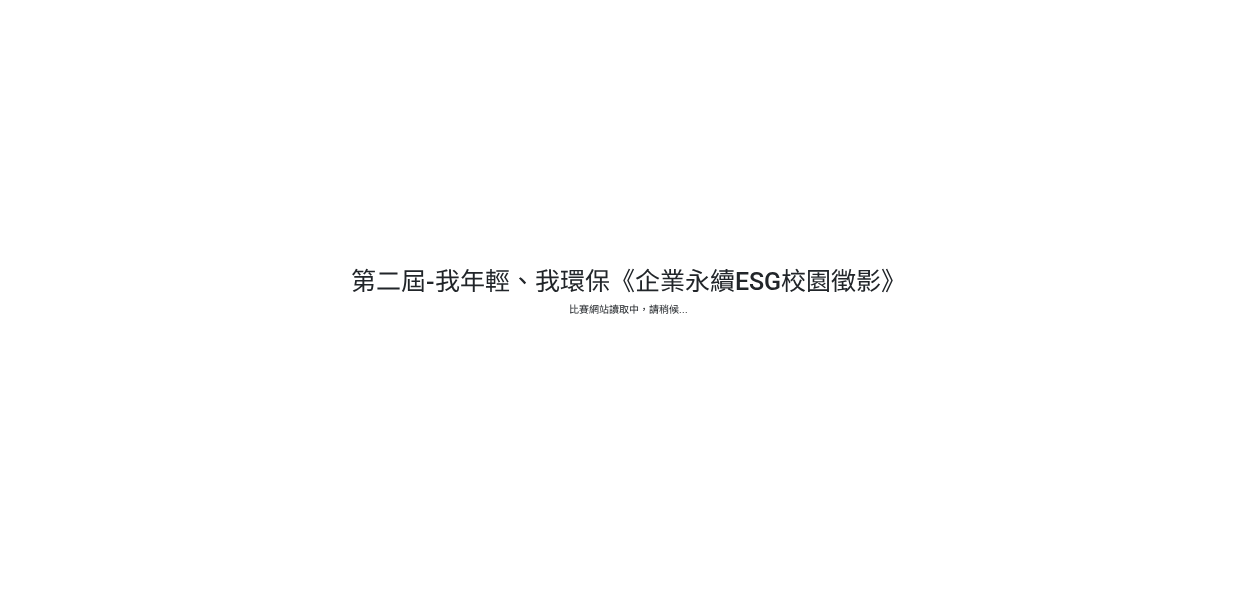 scroll, scrollTop: 0, scrollLeft: 0, axis: both 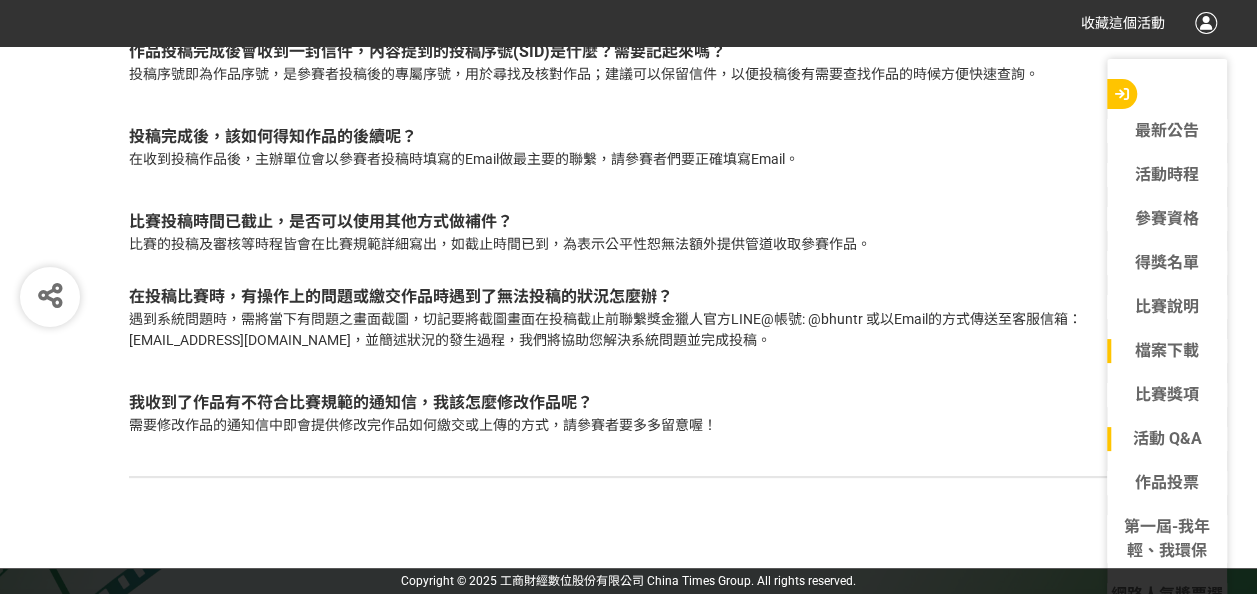 click on "檔案下載" 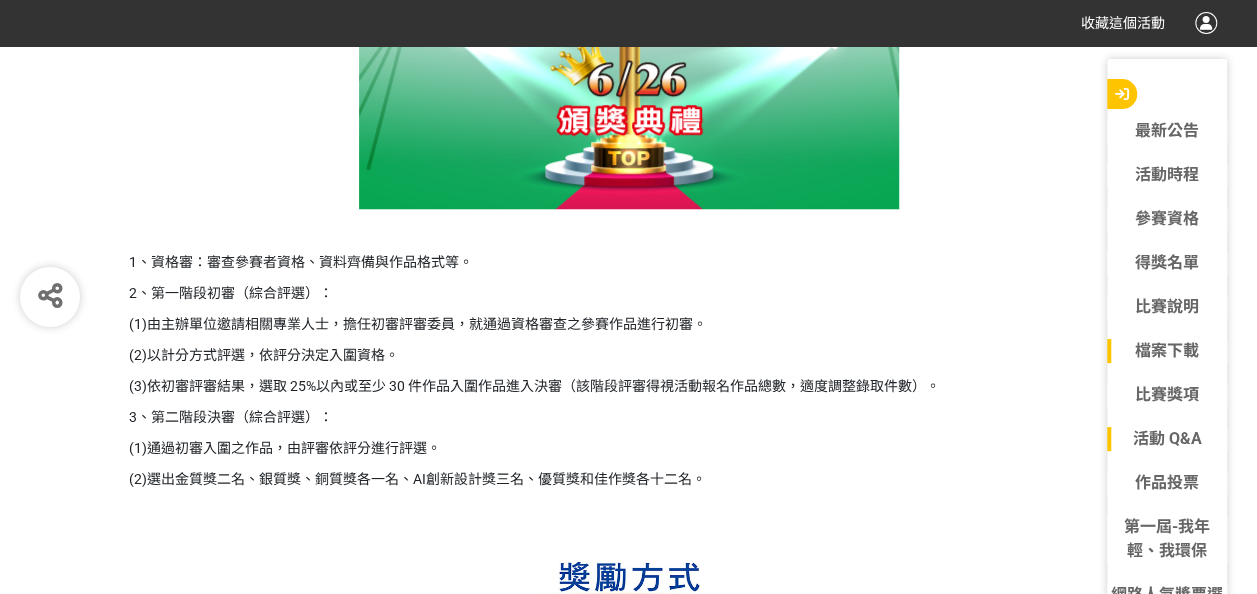 scroll, scrollTop: 12174, scrollLeft: 0, axis: vertical 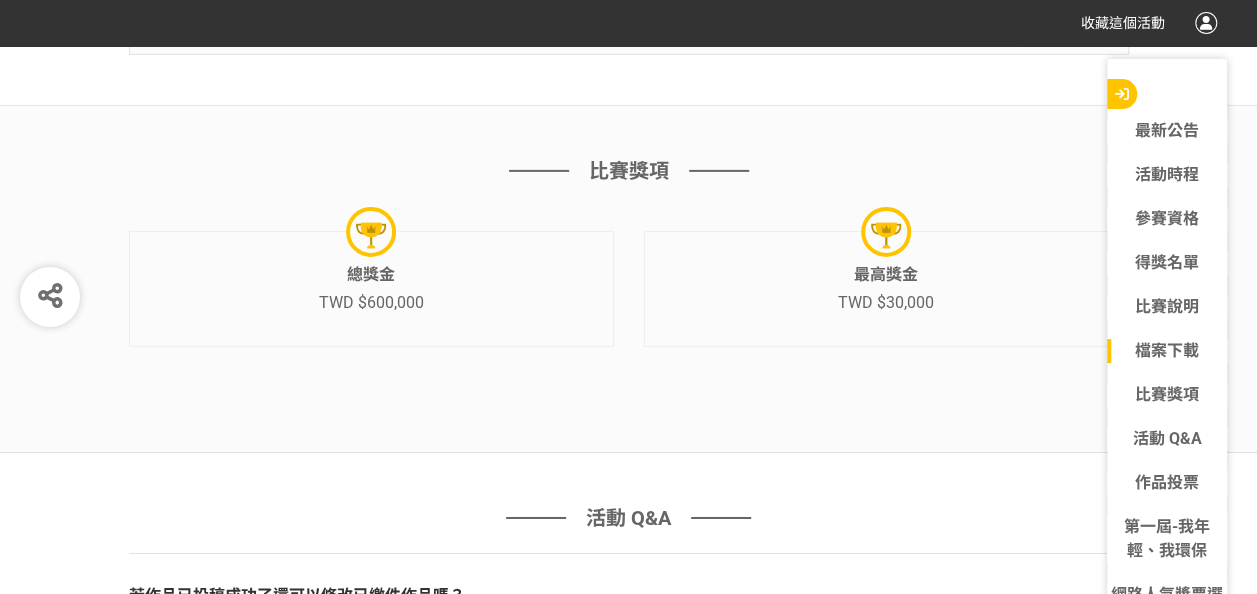 drag, startPoint x: 1118, startPoint y: 84, endPoint x: 1105, endPoint y: 108, distance: 27.294687 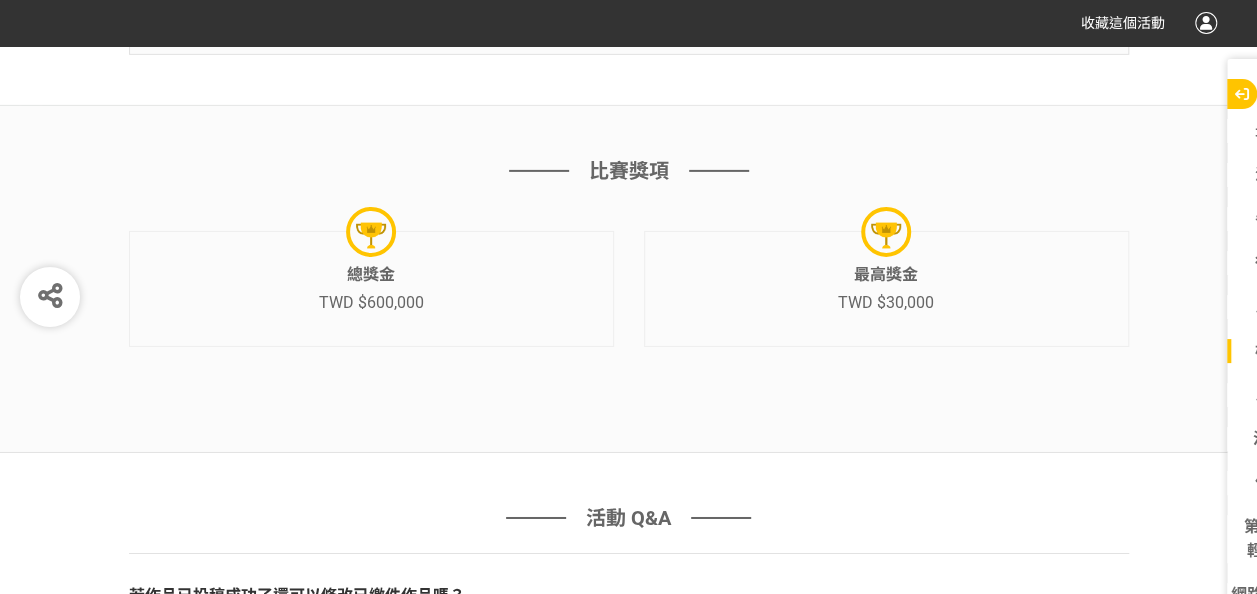 click at bounding box center (1242, 94) 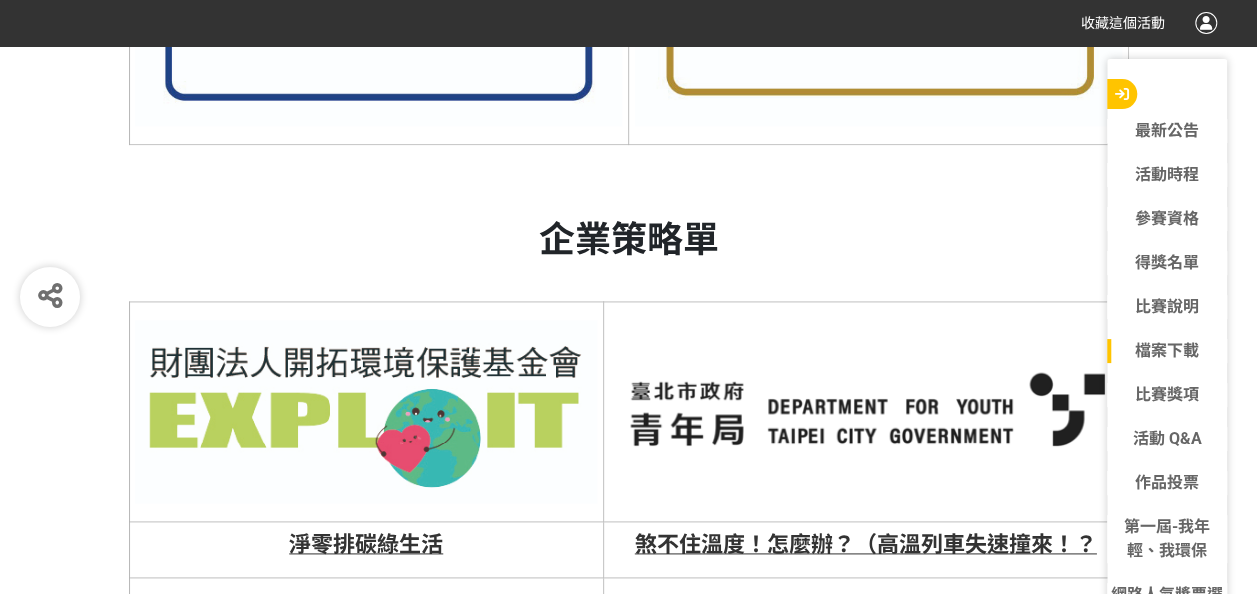 scroll, scrollTop: 8574, scrollLeft: 0, axis: vertical 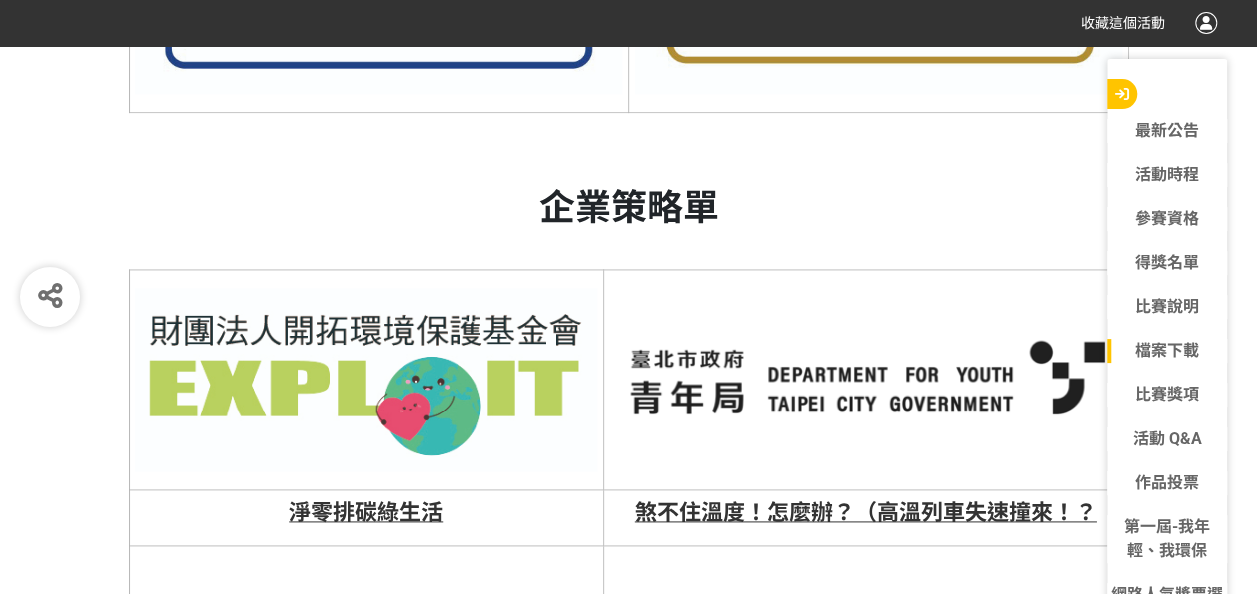 click on "淨零排碳綠生活" at bounding box center [366, 512] 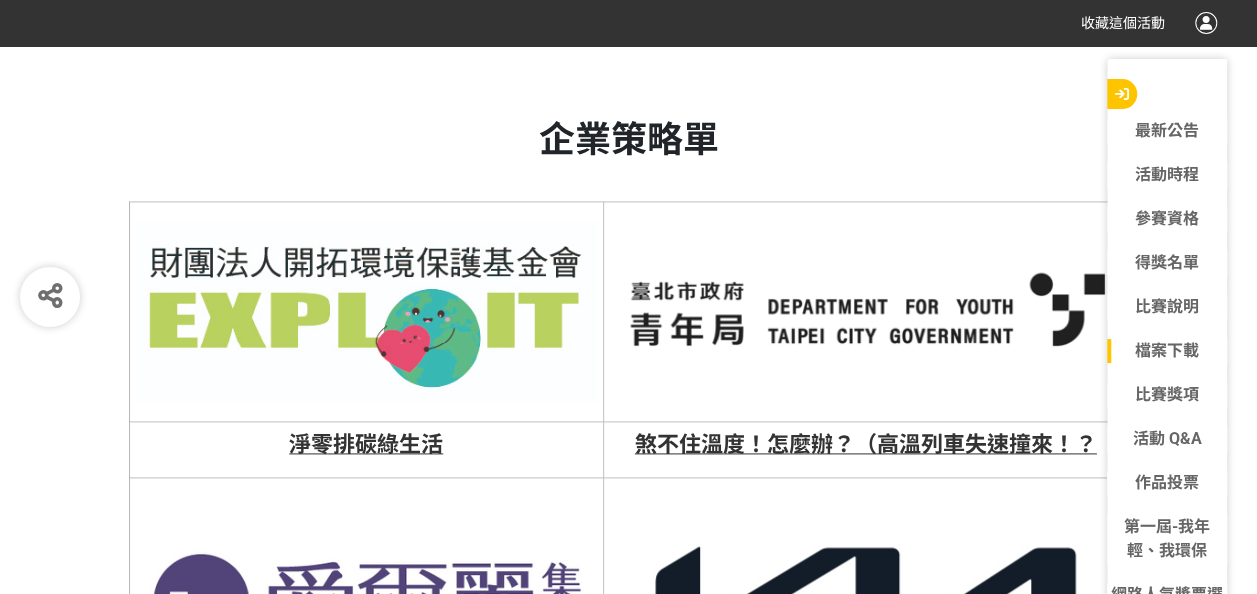 scroll, scrollTop: 8674, scrollLeft: 0, axis: vertical 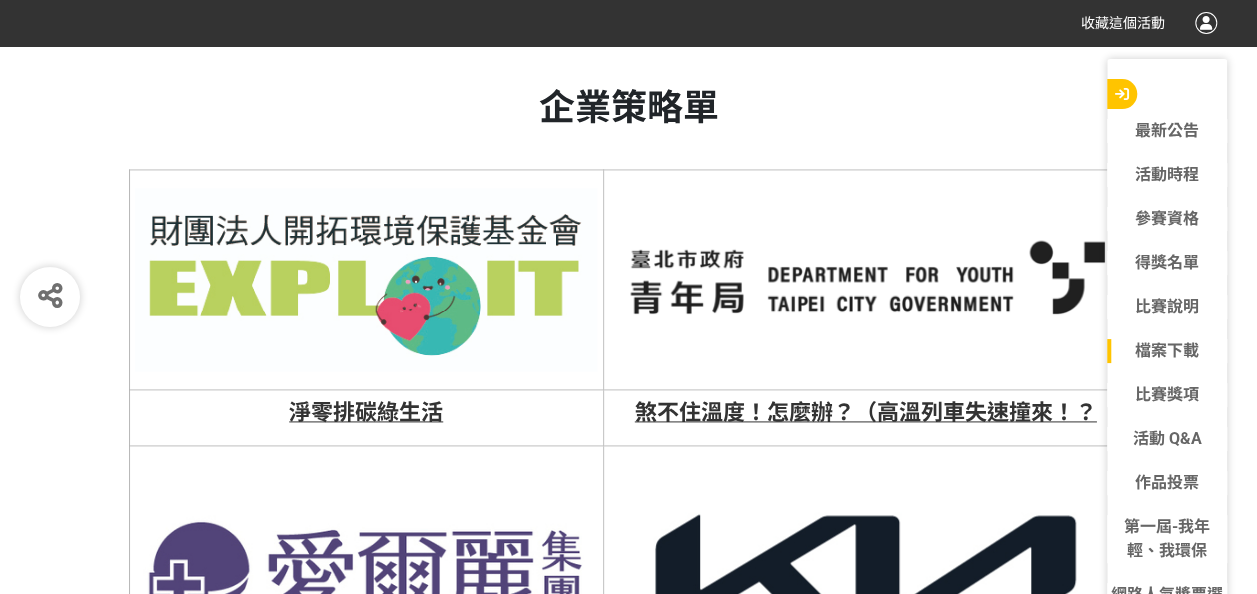 click on "煞不住溫度！怎麼辦？（高溫列車失速撞來！？" at bounding box center [866, 412] 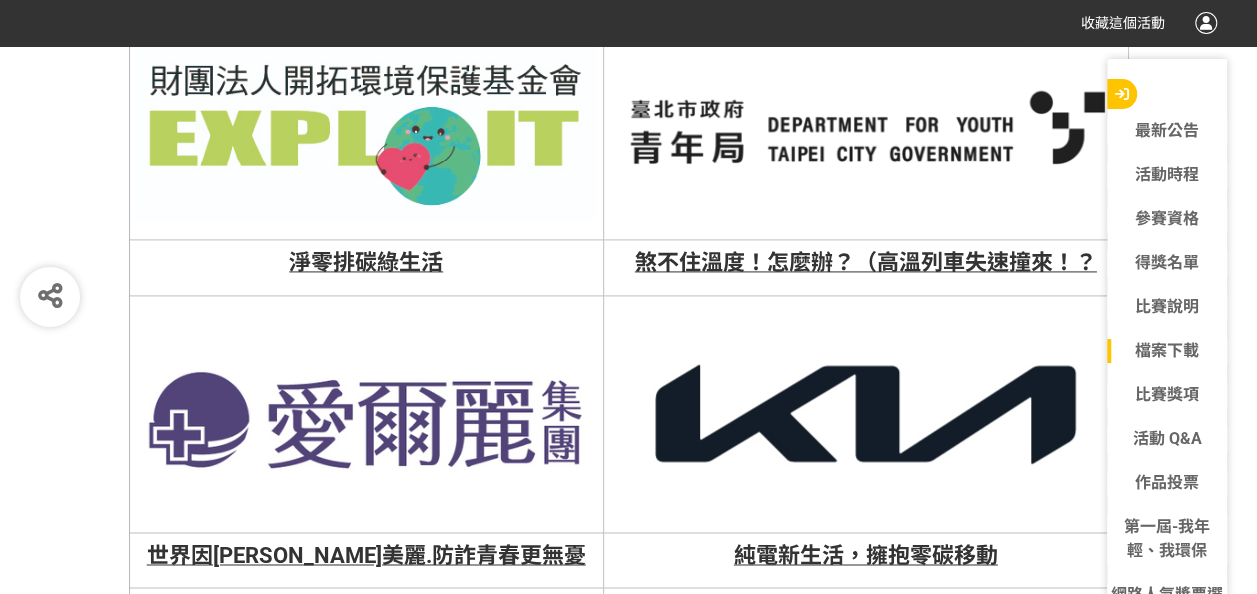 scroll, scrollTop: 8874, scrollLeft: 0, axis: vertical 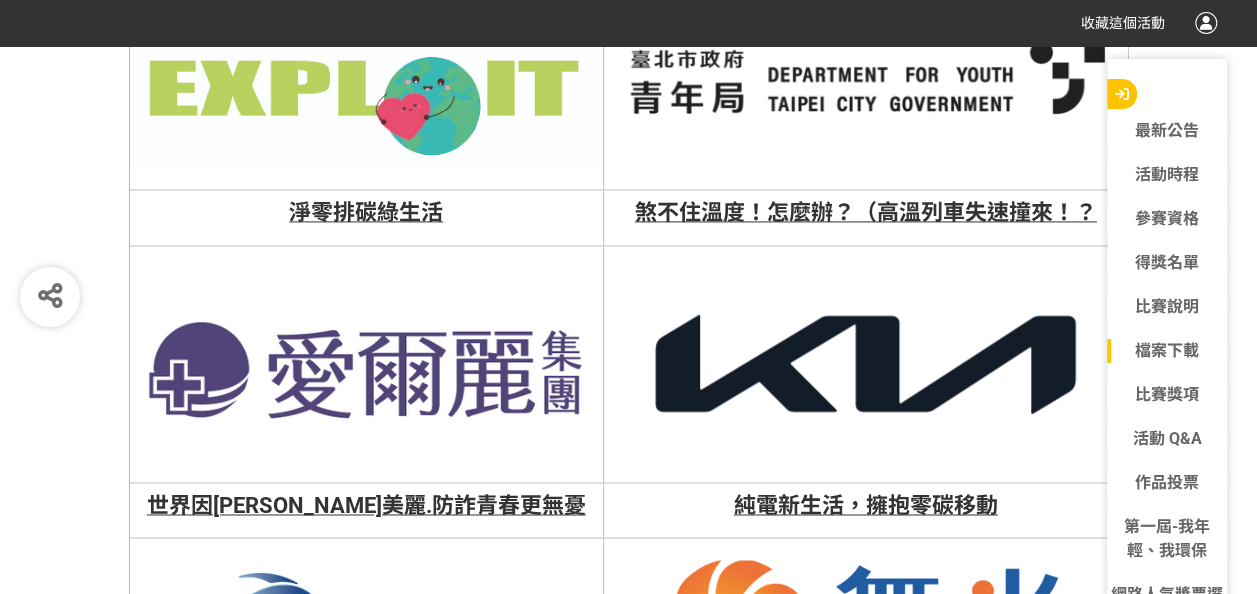 click on "世界因[PERSON_NAME]美麗.防詐青春更無憂" at bounding box center [366, 505] 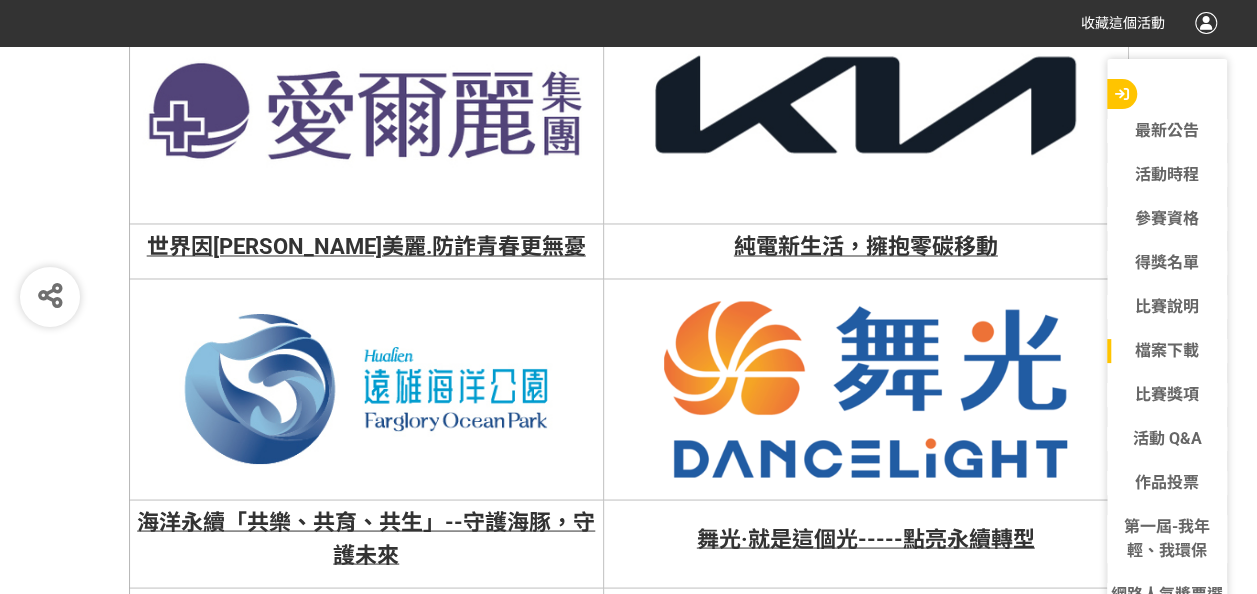 scroll, scrollTop: 9174, scrollLeft: 0, axis: vertical 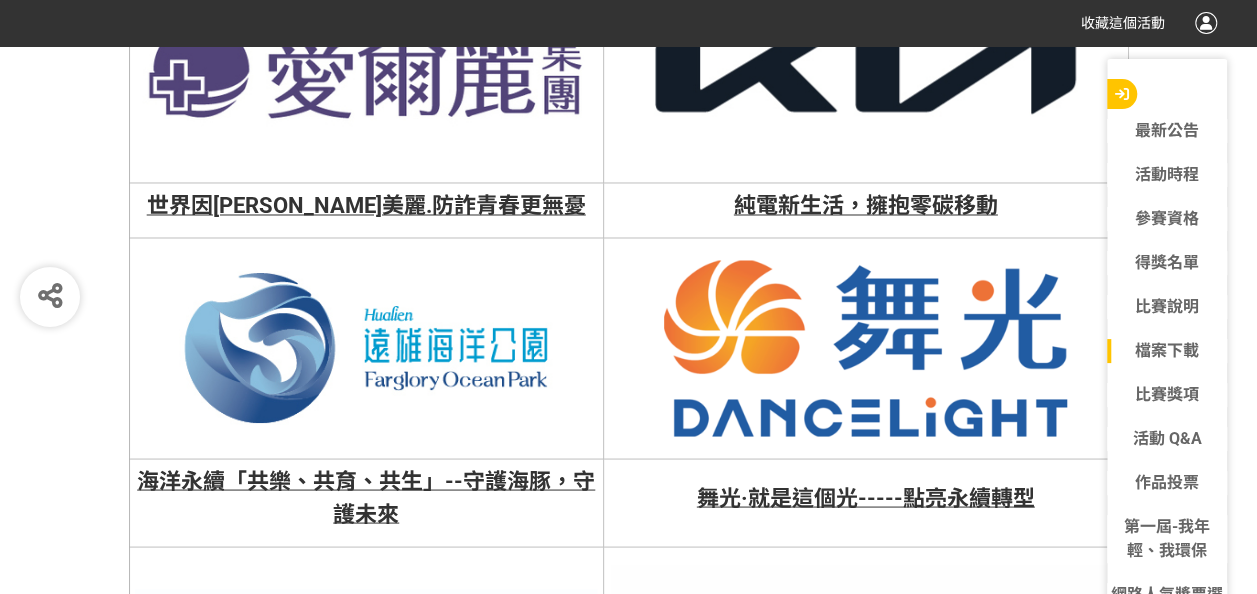 click on "海洋永續「共樂、共育、共生」--守護海豚，守護未來" at bounding box center (366, 497) 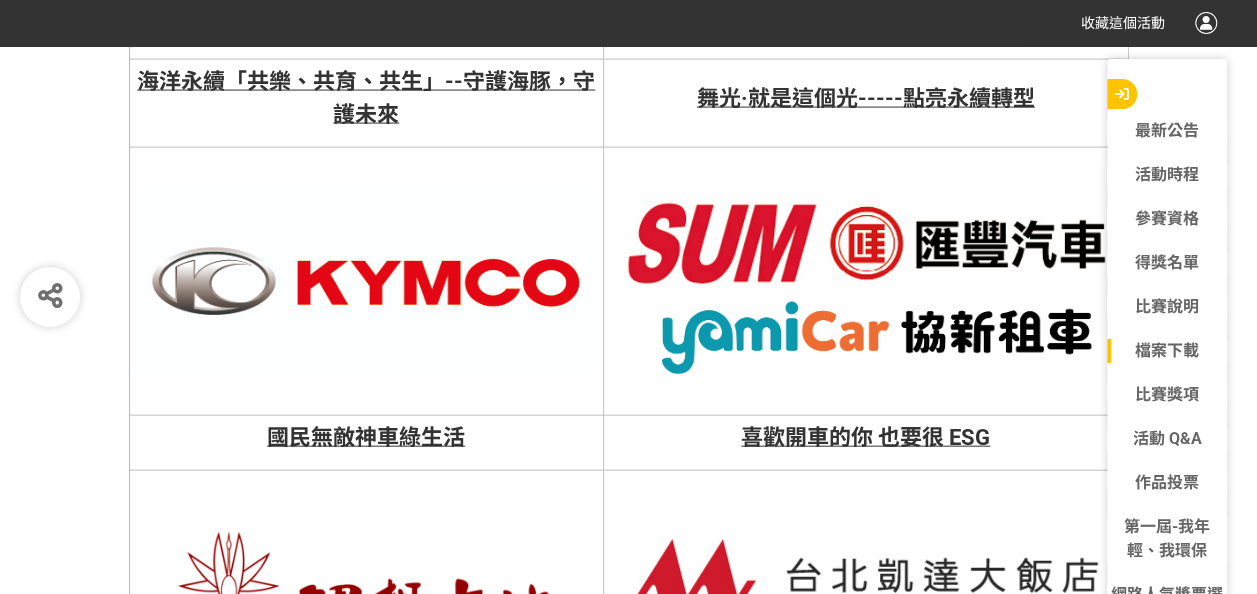 scroll, scrollTop: 9574, scrollLeft: 0, axis: vertical 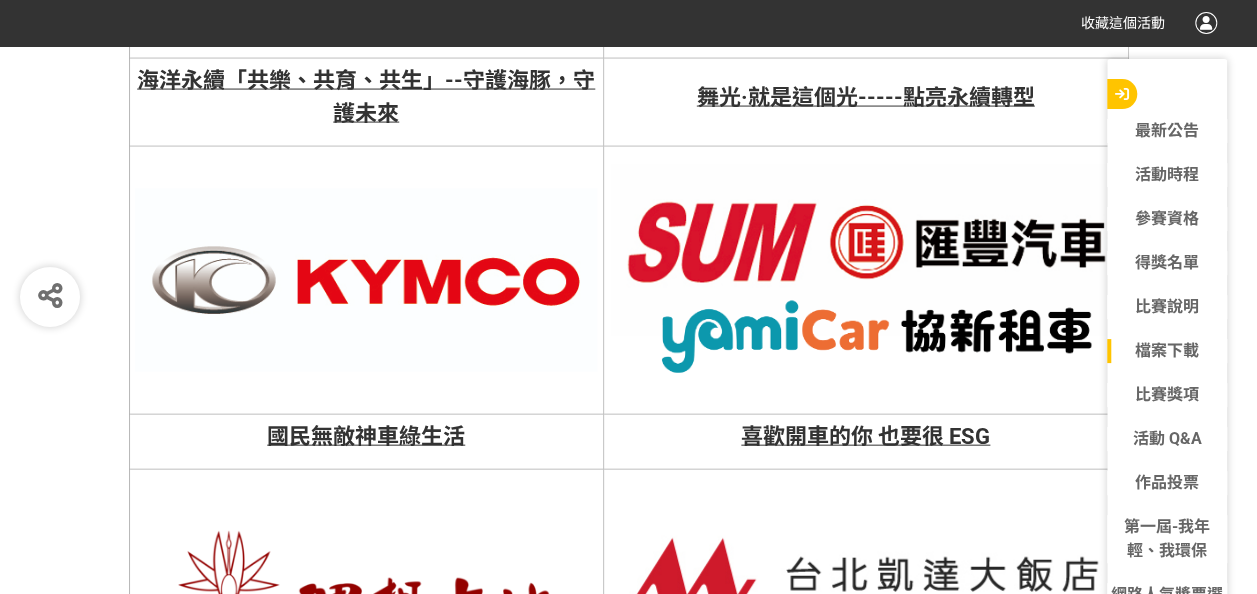 click on "國民無敵神車綠生活" at bounding box center (366, 436) 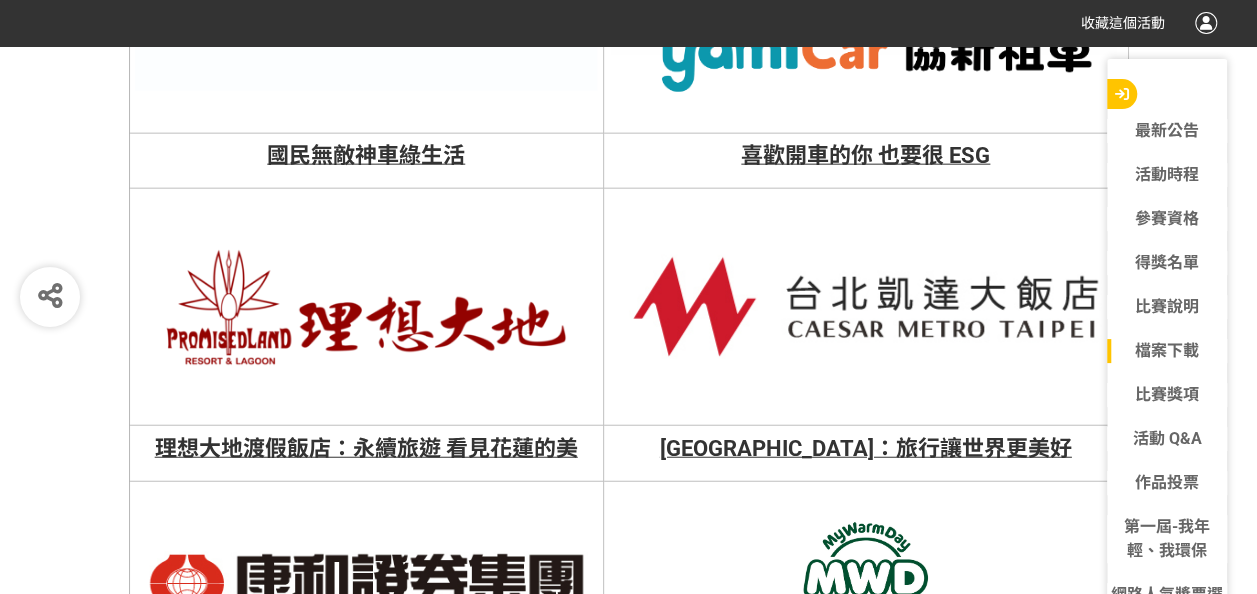 scroll, scrollTop: 9874, scrollLeft: 0, axis: vertical 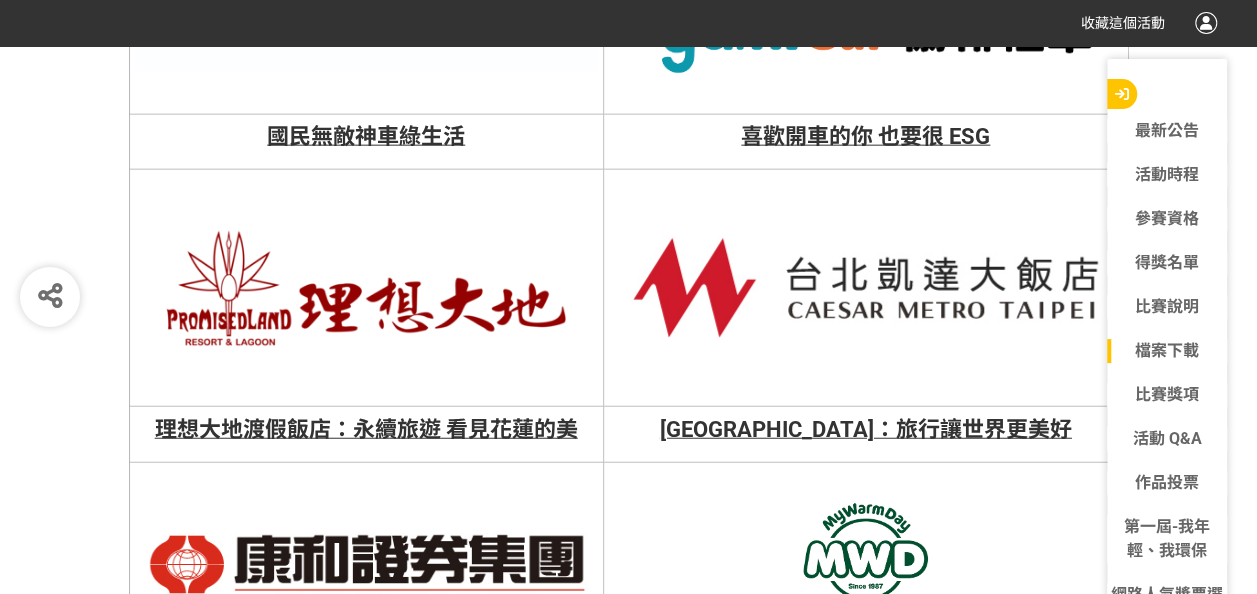 click on "理想大地渡假飯店：永續旅遊 看見花蓮的美" at bounding box center [366, 429] 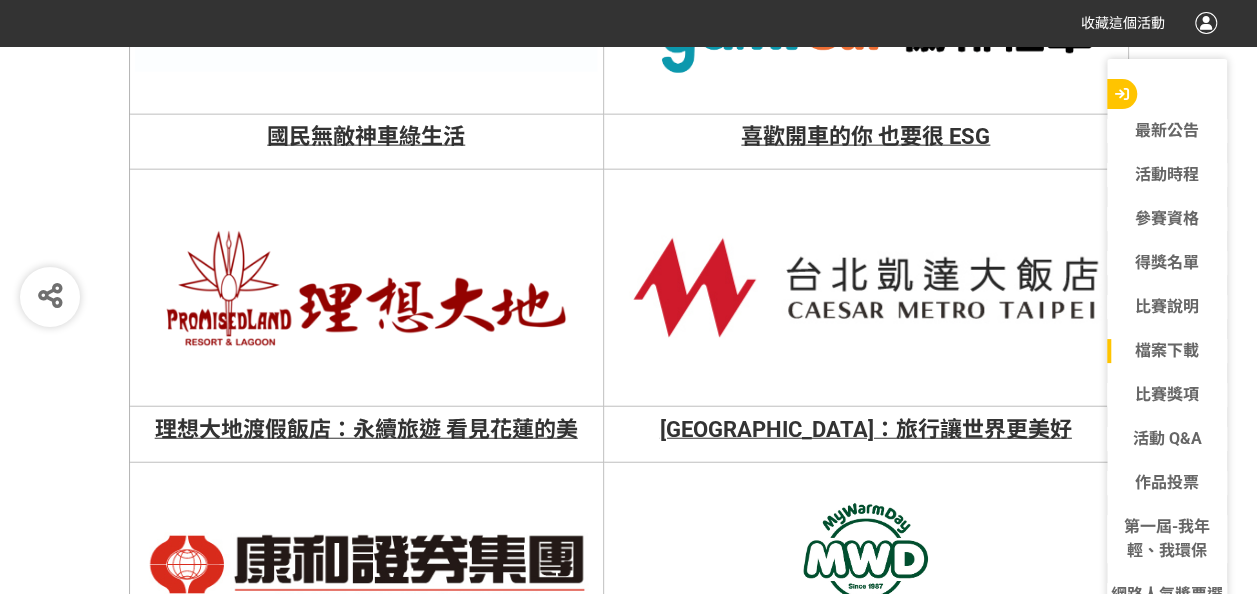 click on "[GEOGRAPHIC_DATA]：旅行讓世界更美好" at bounding box center (866, 429) 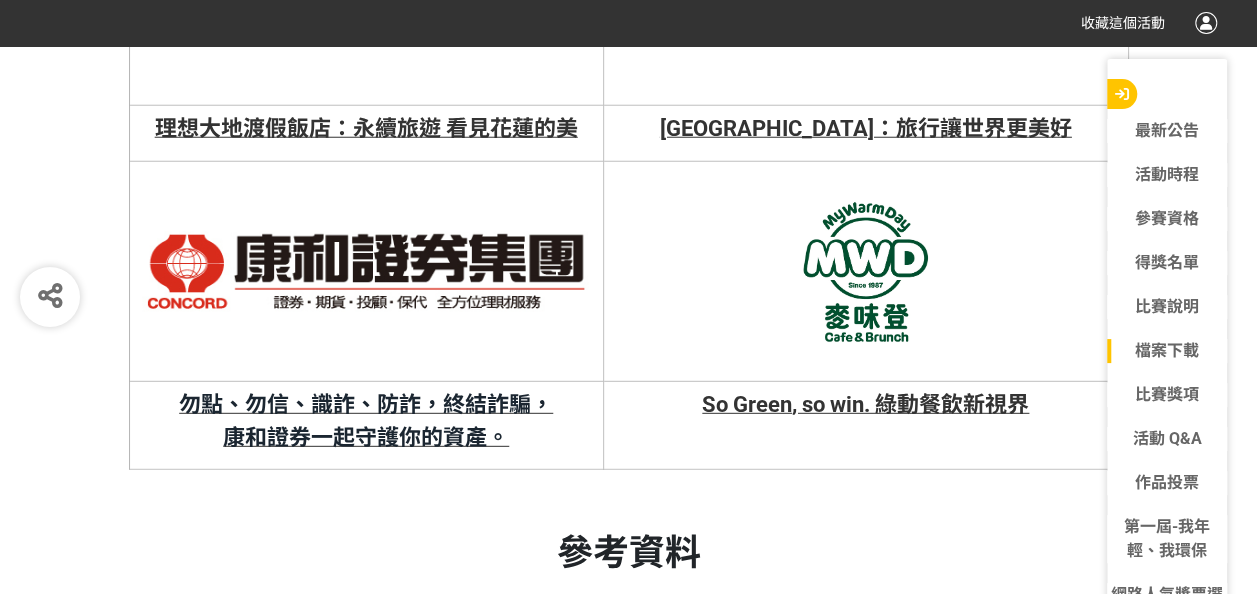 scroll, scrollTop: 10374, scrollLeft: 0, axis: vertical 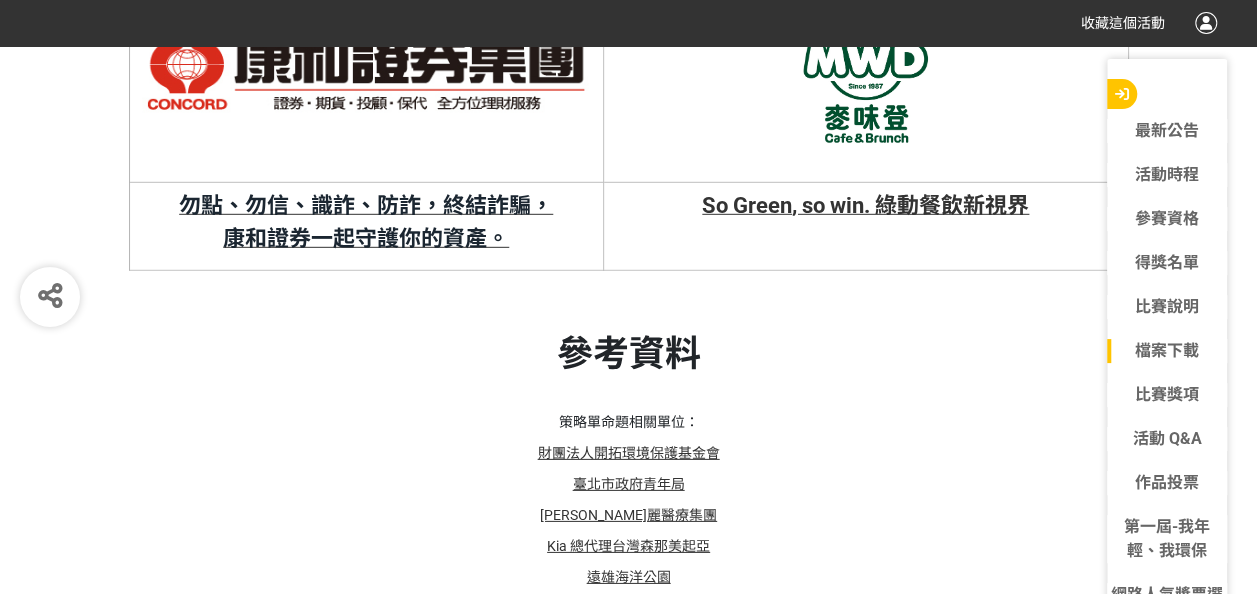 click on "勿點、勿信、識詐、防詐，終結詐騙， [PERSON_NAME]和證券一起守護你的資產。" at bounding box center (366, 227) 